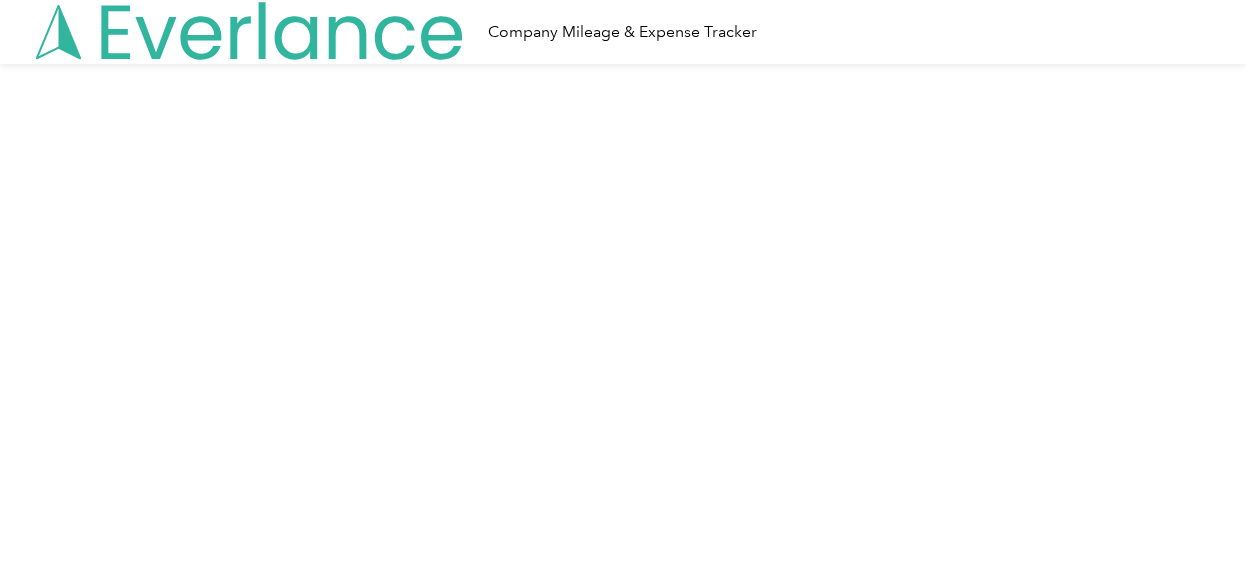 scroll, scrollTop: 0, scrollLeft: 0, axis: both 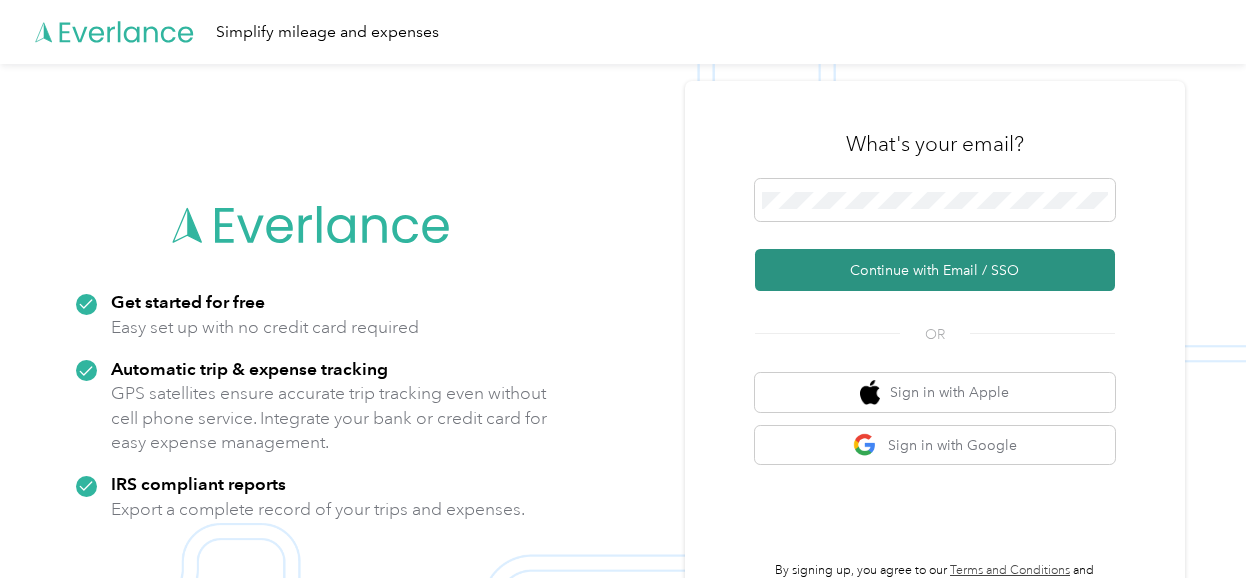 click on "Continue with Email / SSO" at bounding box center [935, 270] 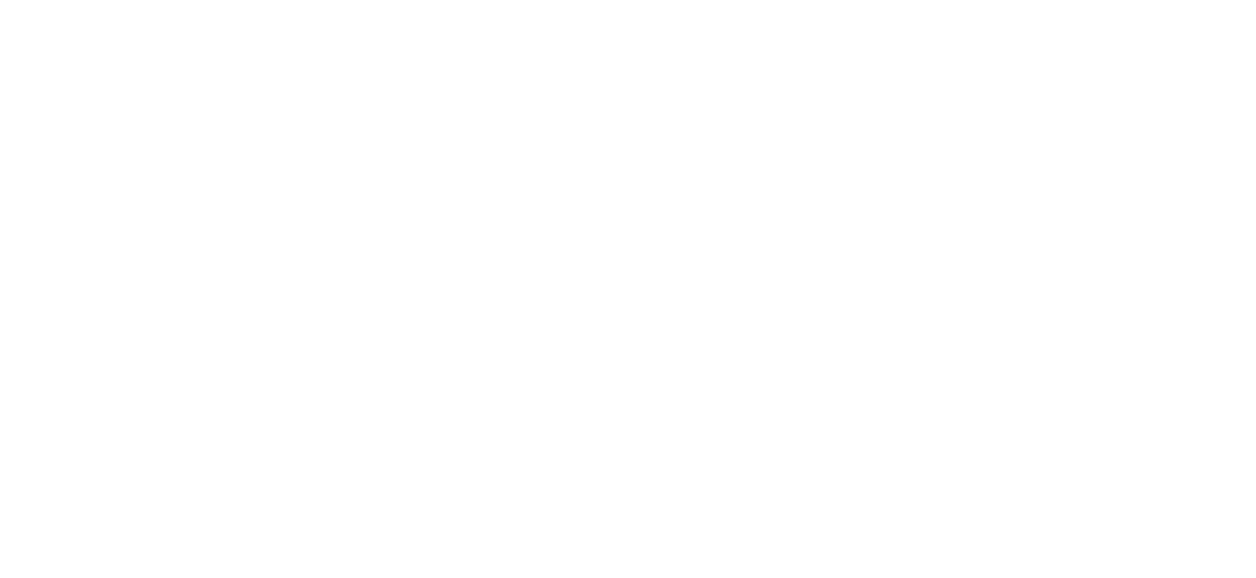 scroll, scrollTop: 0, scrollLeft: 0, axis: both 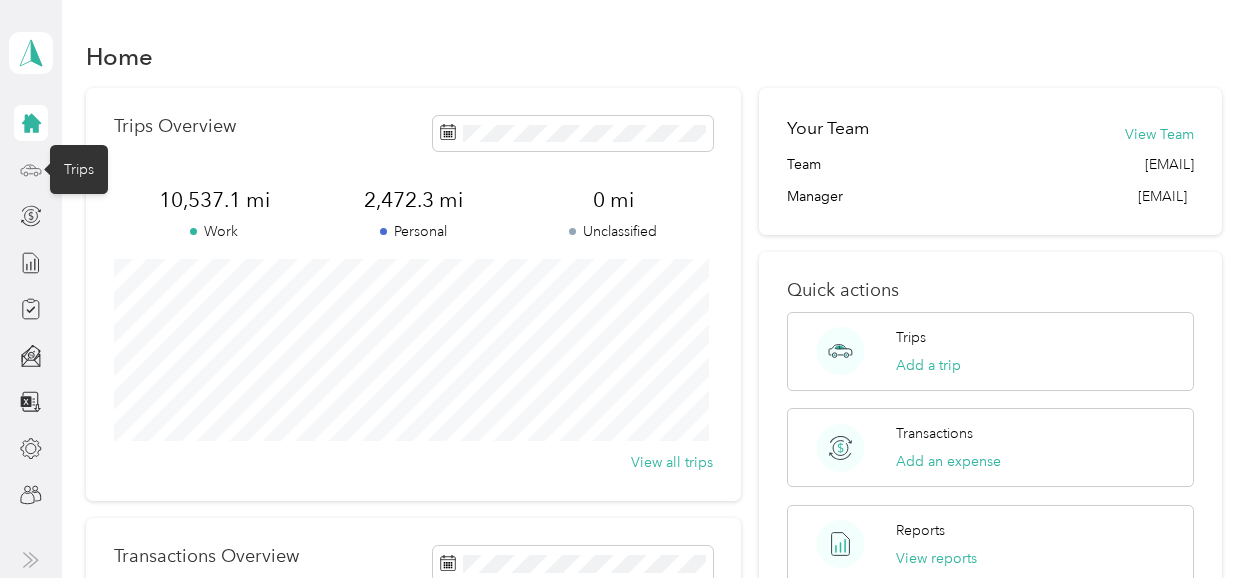 click 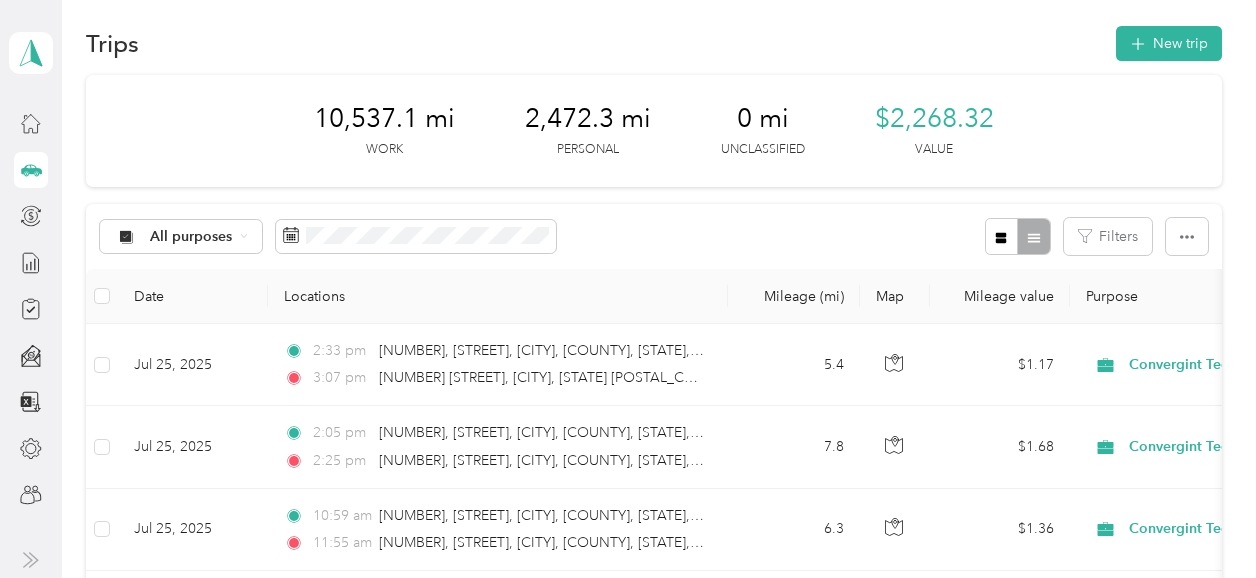scroll, scrollTop: 0, scrollLeft: 0, axis: both 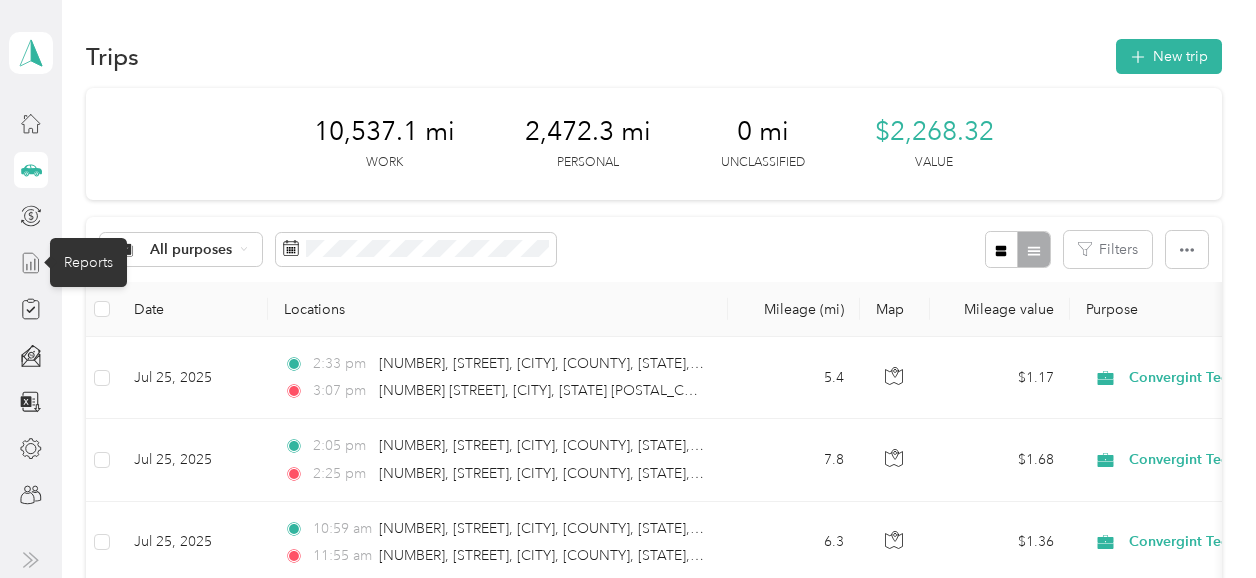 click 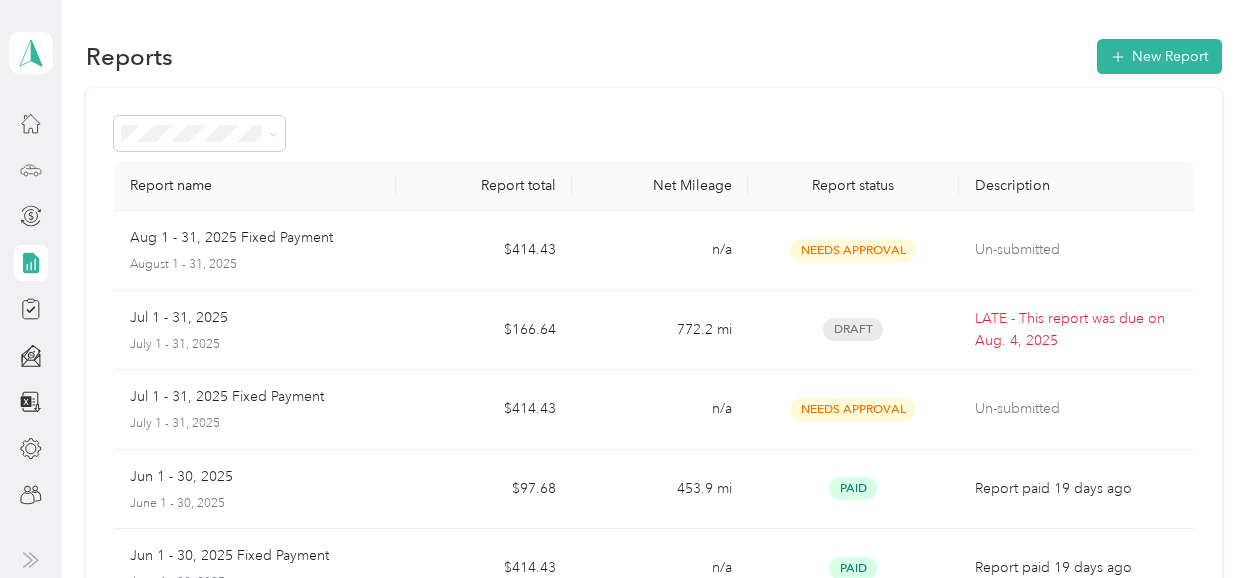 click 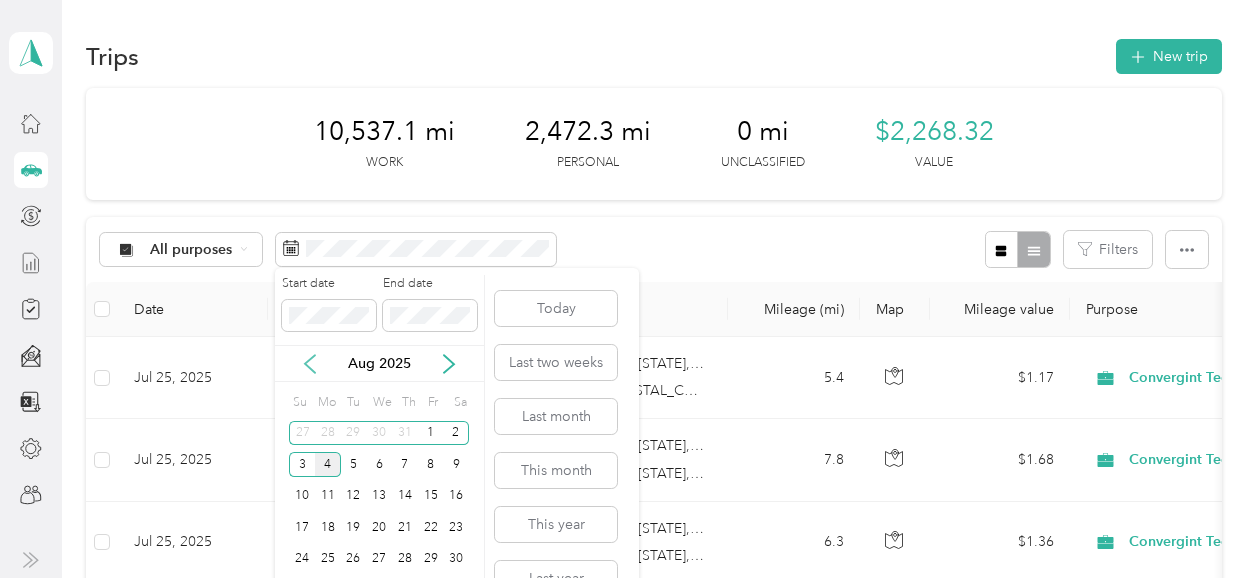 click 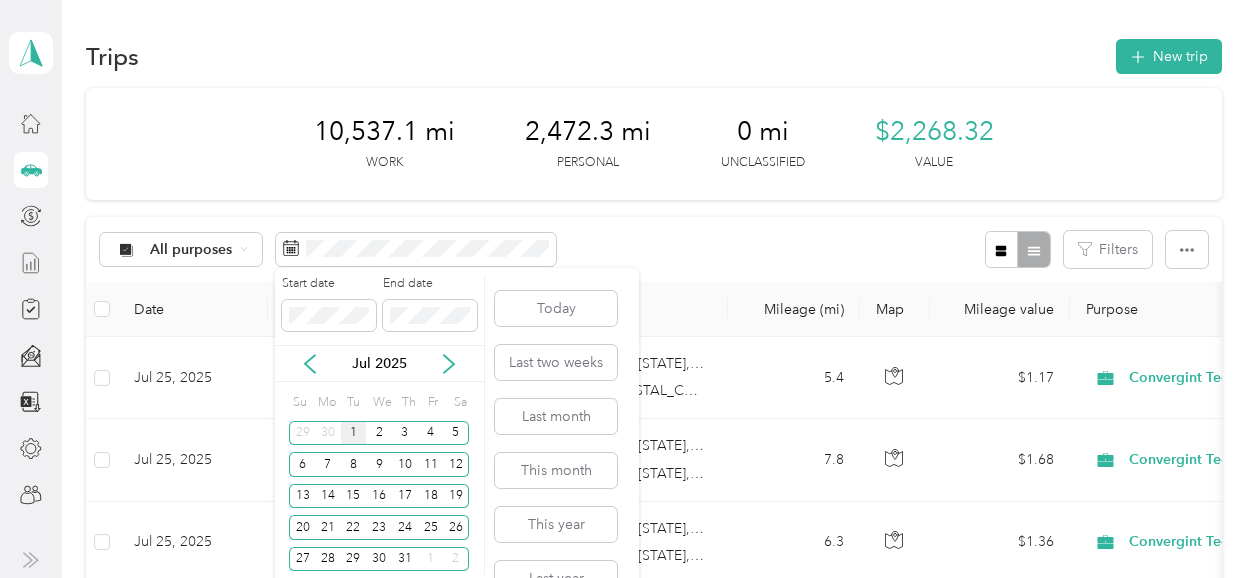 click on "1" at bounding box center [354, 433] 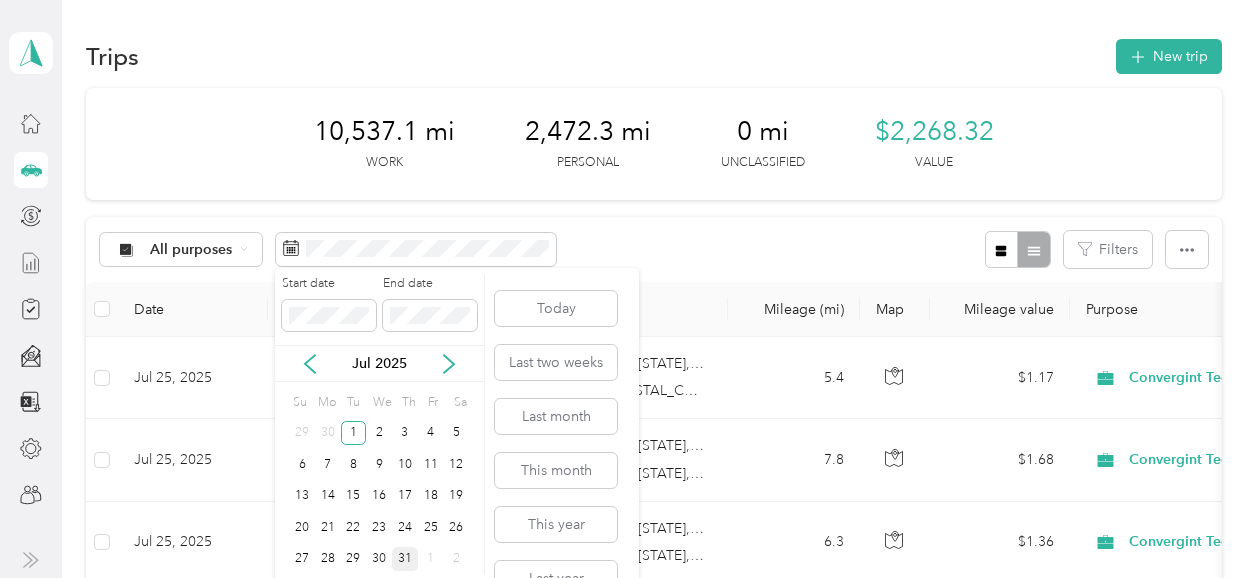 click on "31" at bounding box center (405, 559) 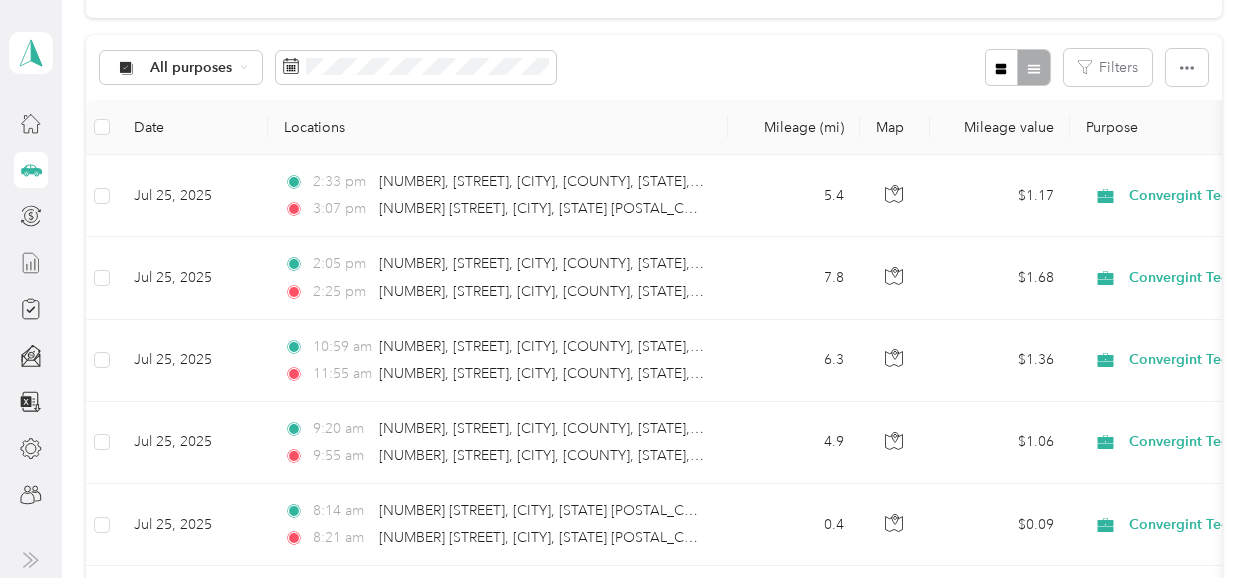 scroll, scrollTop: 0, scrollLeft: 0, axis: both 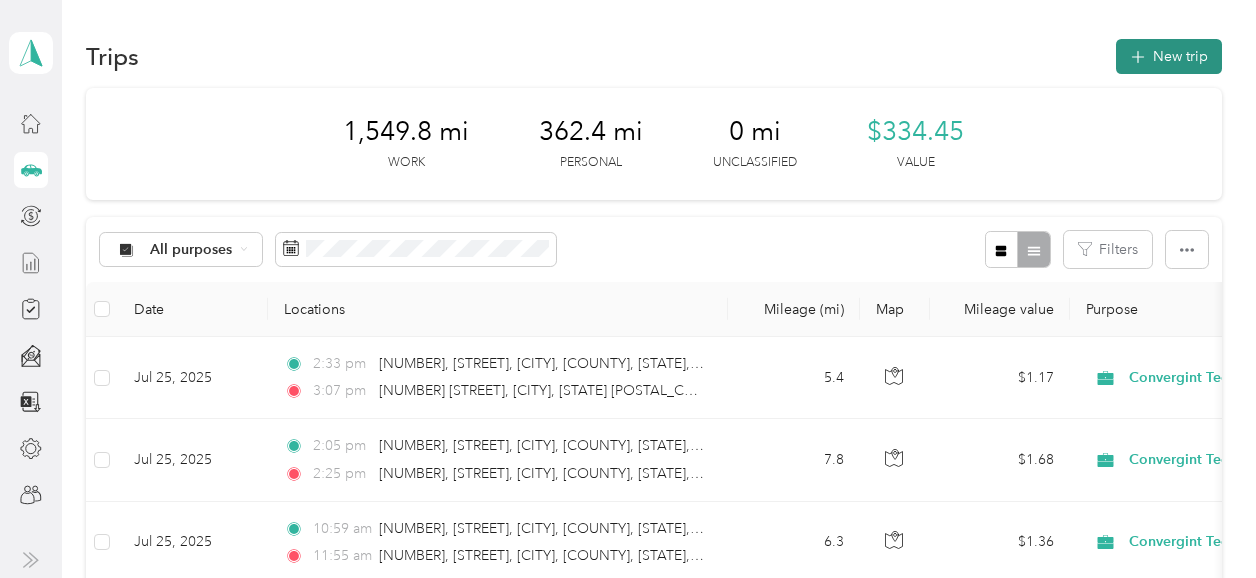 click on "New trip" at bounding box center (1169, 56) 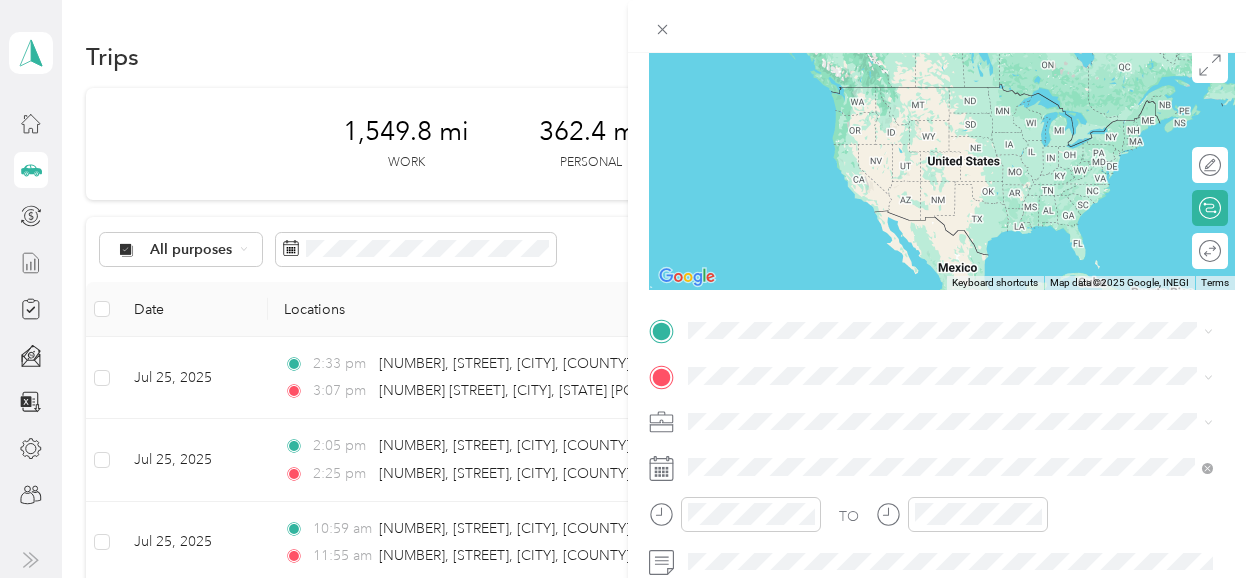 scroll, scrollTop: 164, scrollLeft: 0, axis: vertical 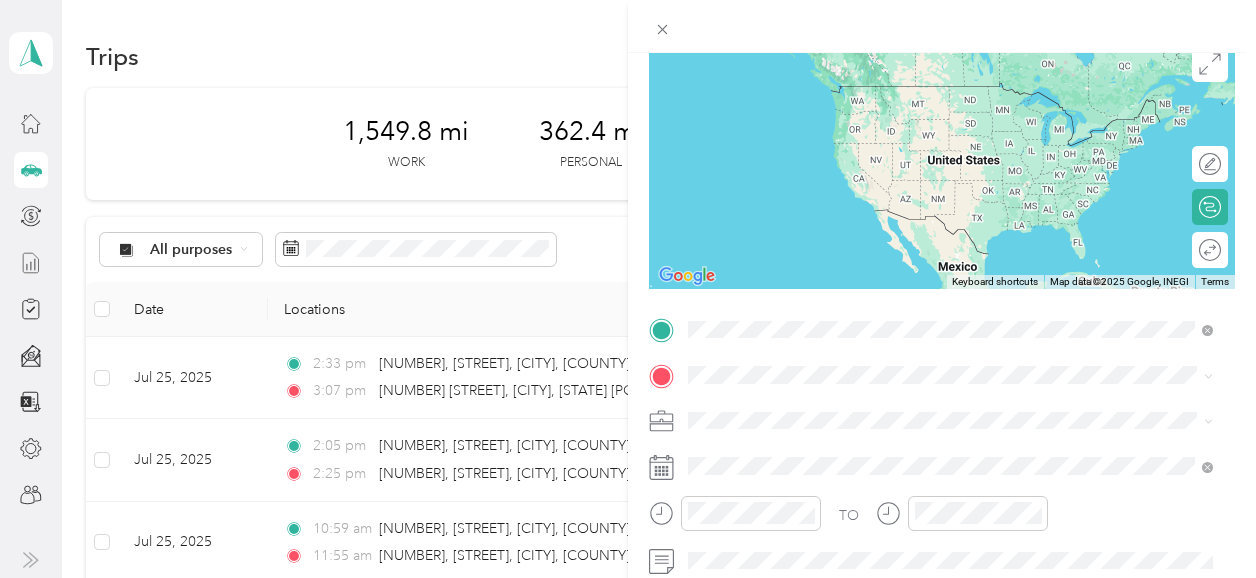 click on "[NUMBER] [STREET]
[CITY], [STATE] [POSTAL_CODE], [COUNTRY]" at bounding box center (870, 94) 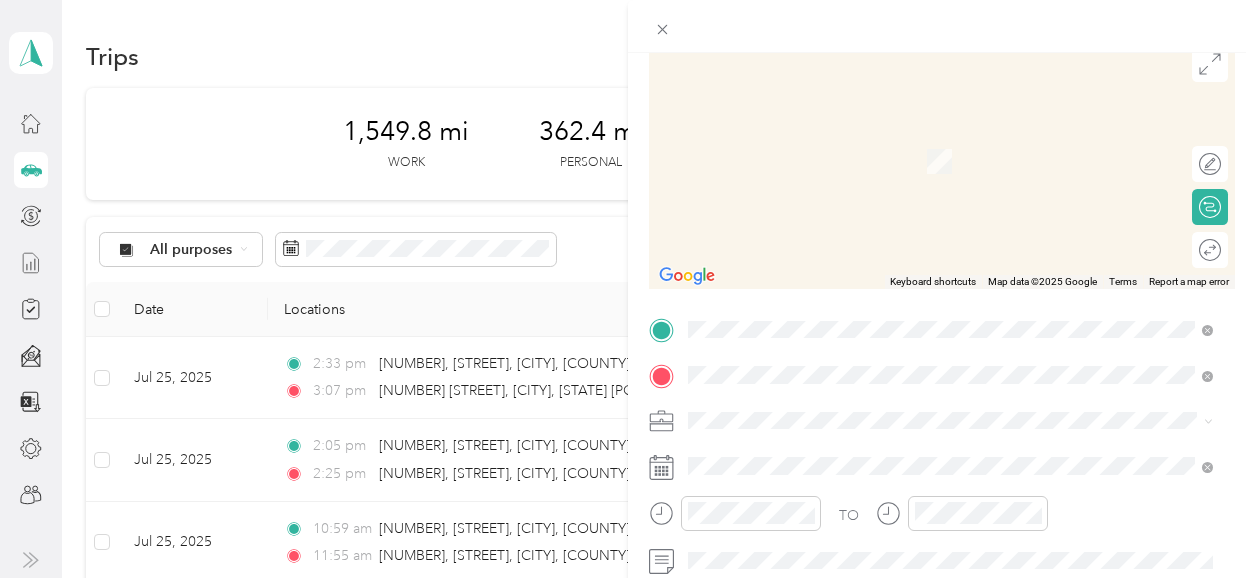 click on "[NUMBER] [STREET], [CITY], [STATE] [POSTAL_CODE], [POSTAL_CODE], [COUNTY], [STATE], [COUNTRY]" at bounding box center [956, 256] 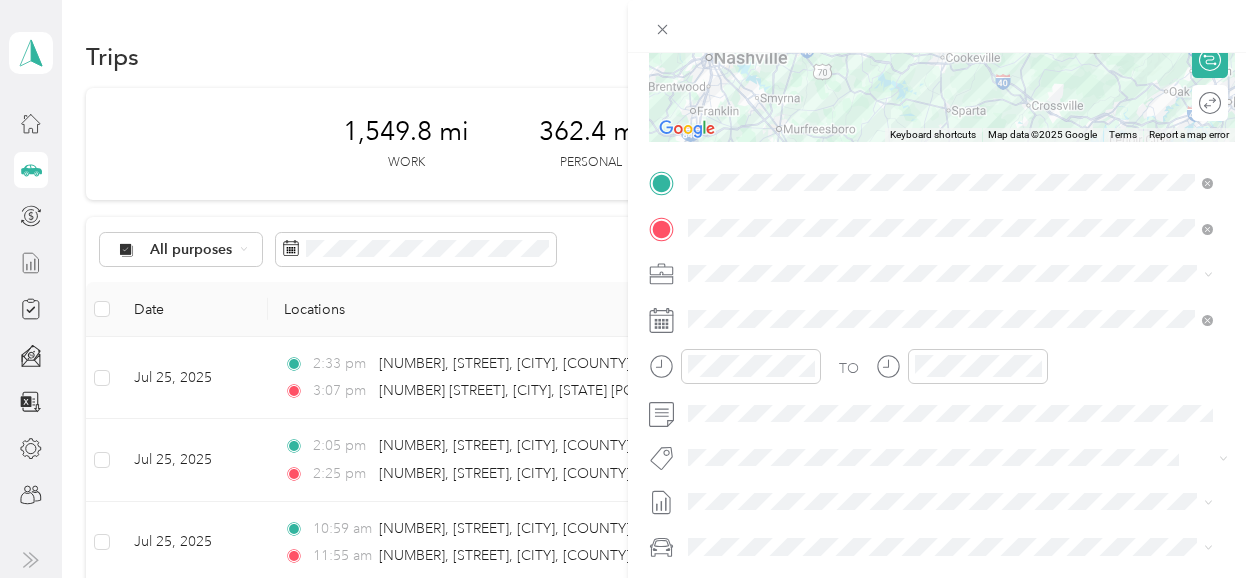 scroll, scrollTop: 313, scrollLeft: 0, axis: vertical 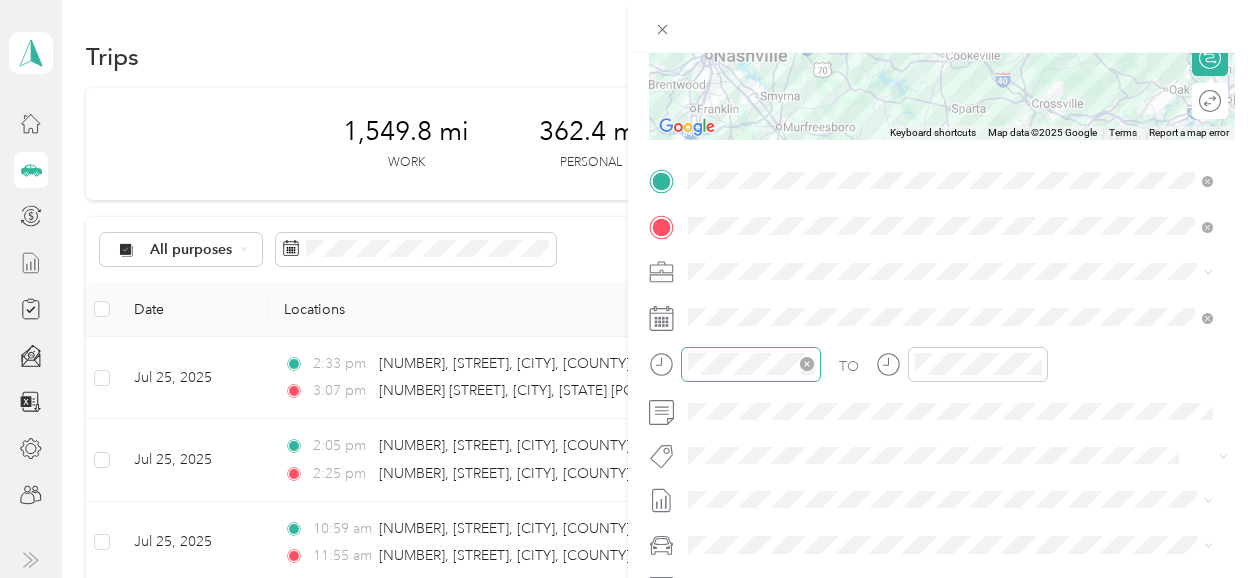 click at bounding box center (751, 364) 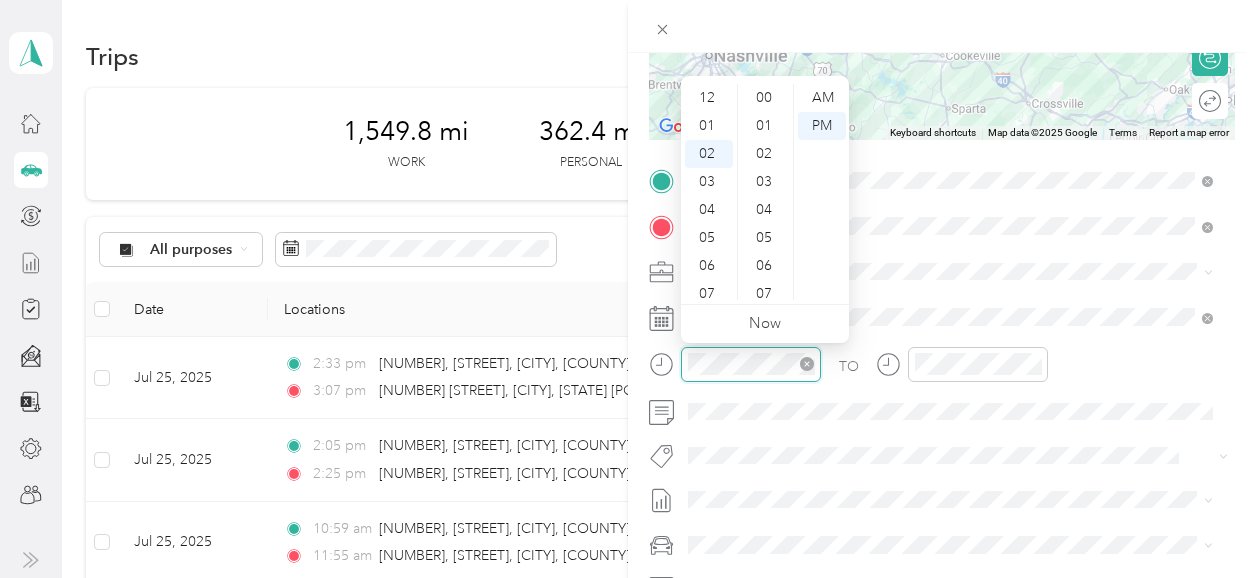 scroll, scrollTop: 1036, scrollLeft: 0, axis: vertical 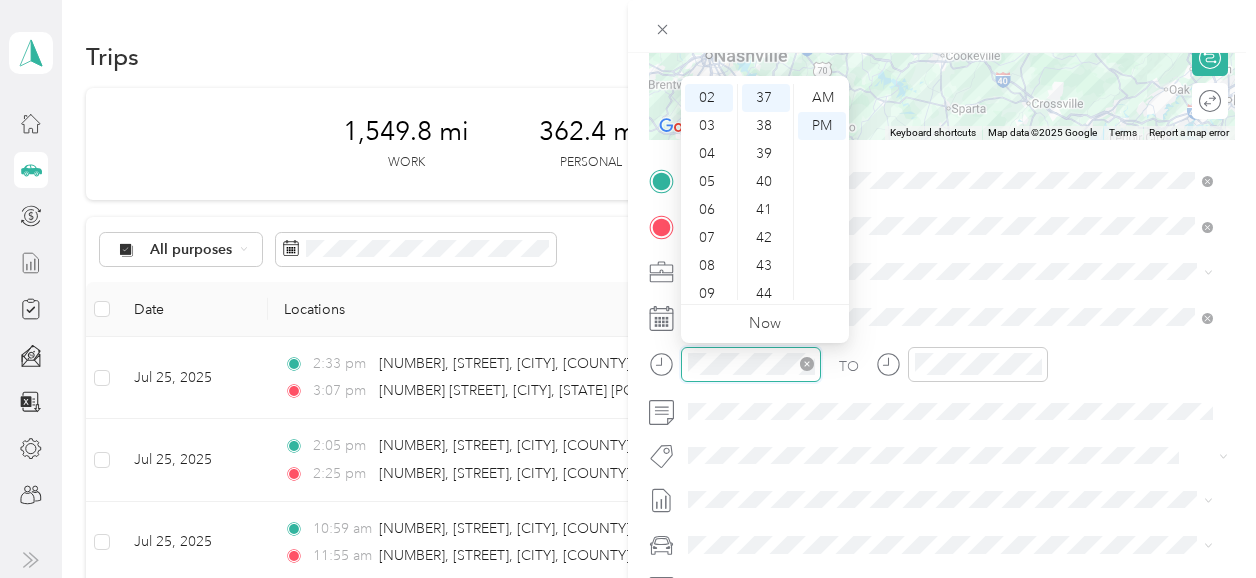 click 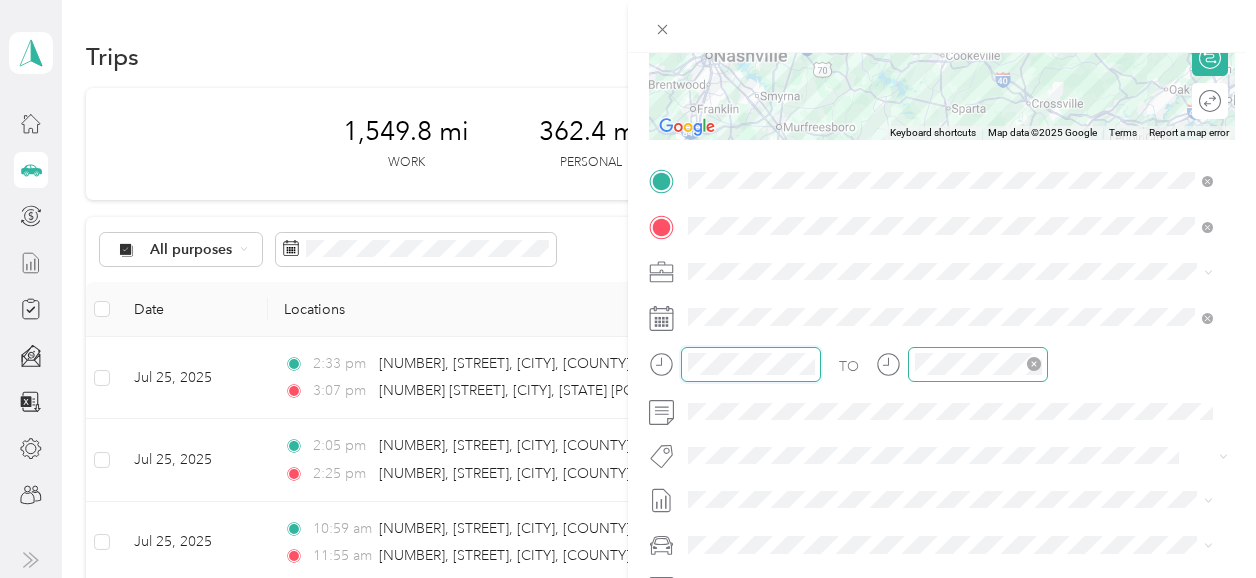 click 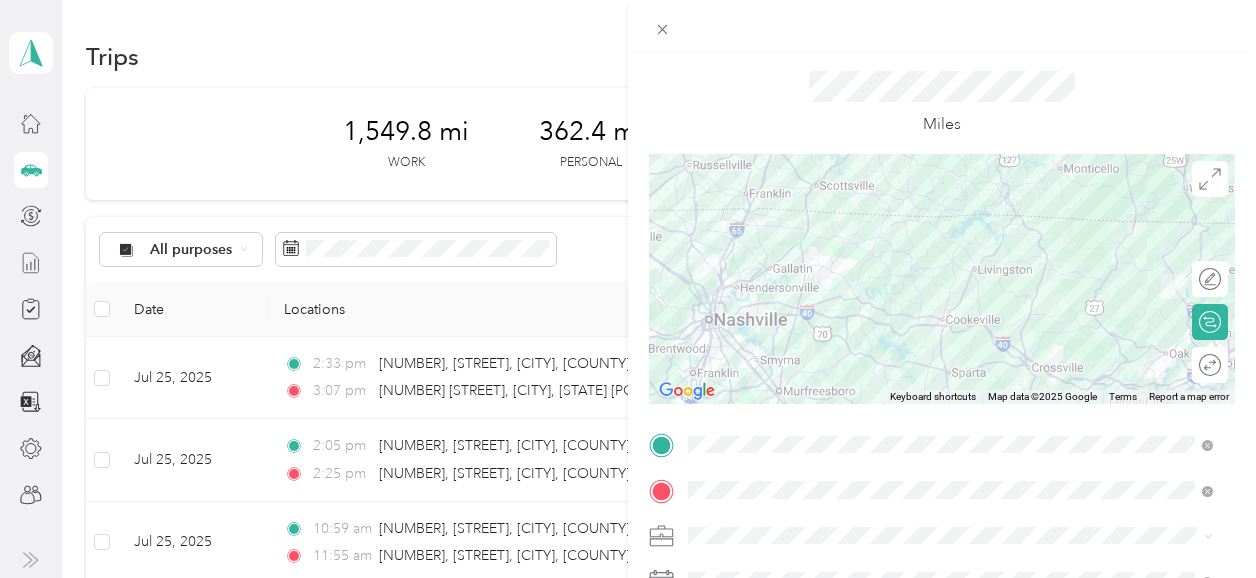 scroll, scrollTop: 0, scrollLeft: 0, axis: both 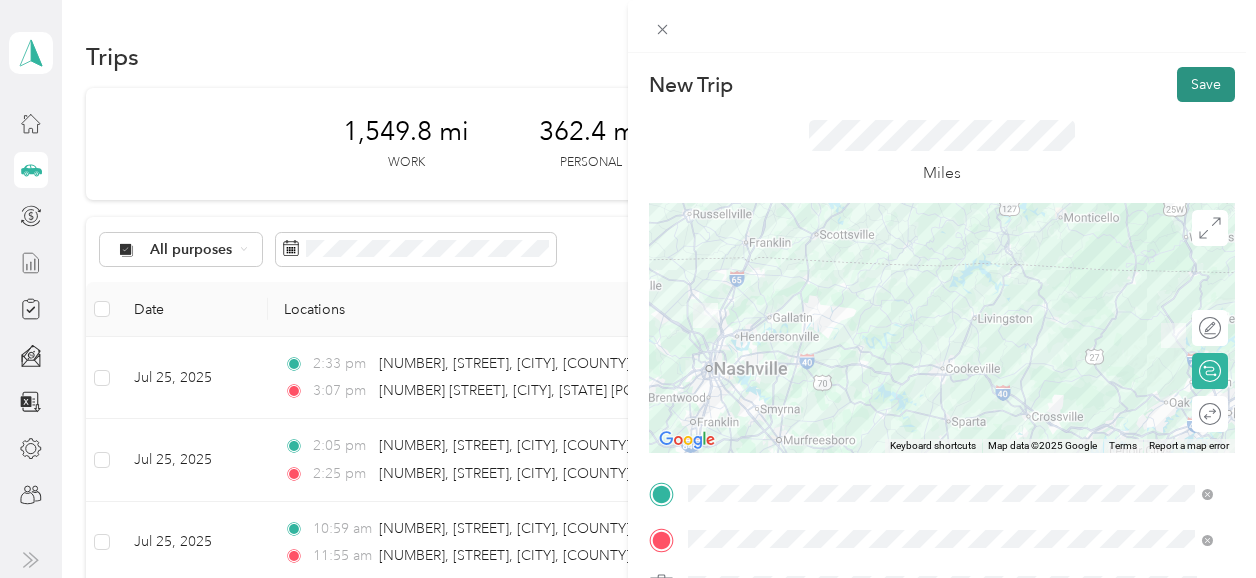 click on "Save" at bounding box center (1206, 84) 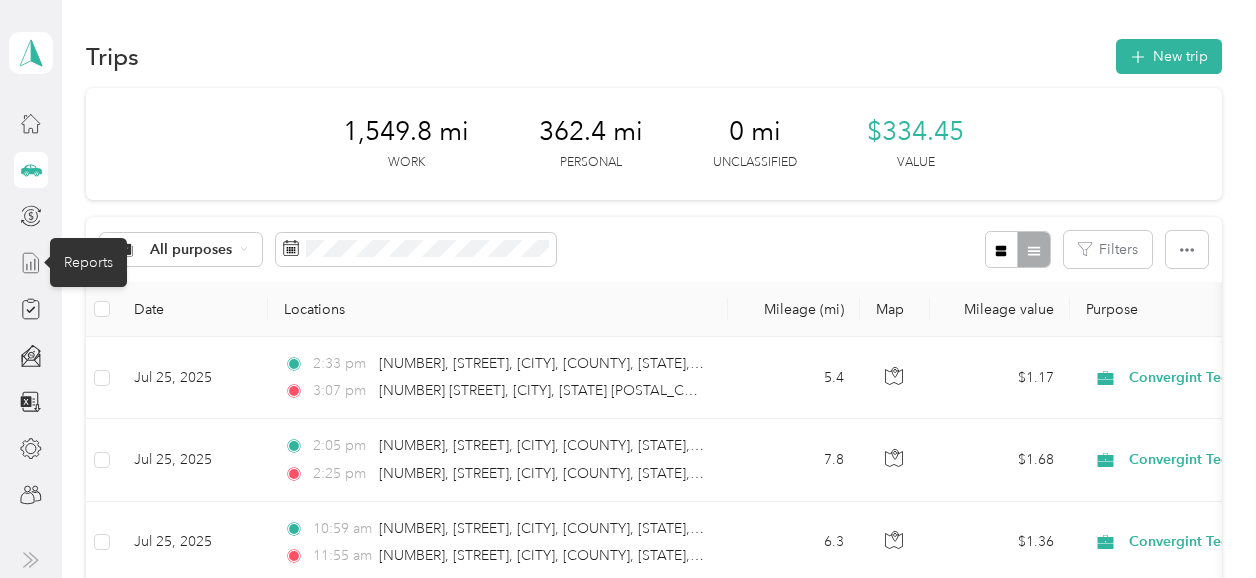 click 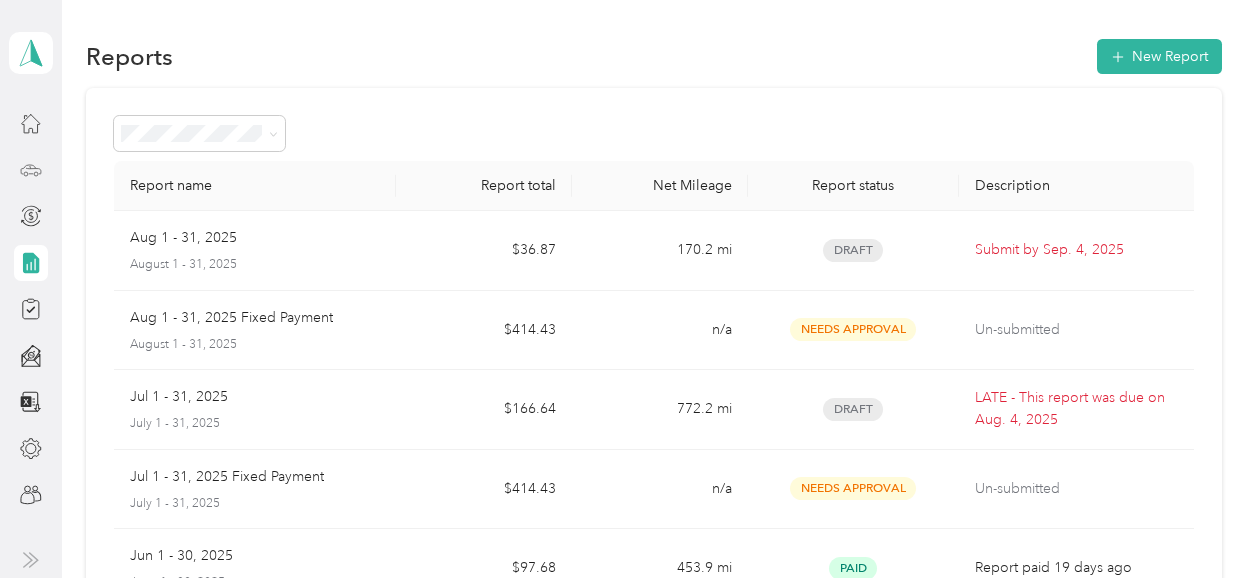 click 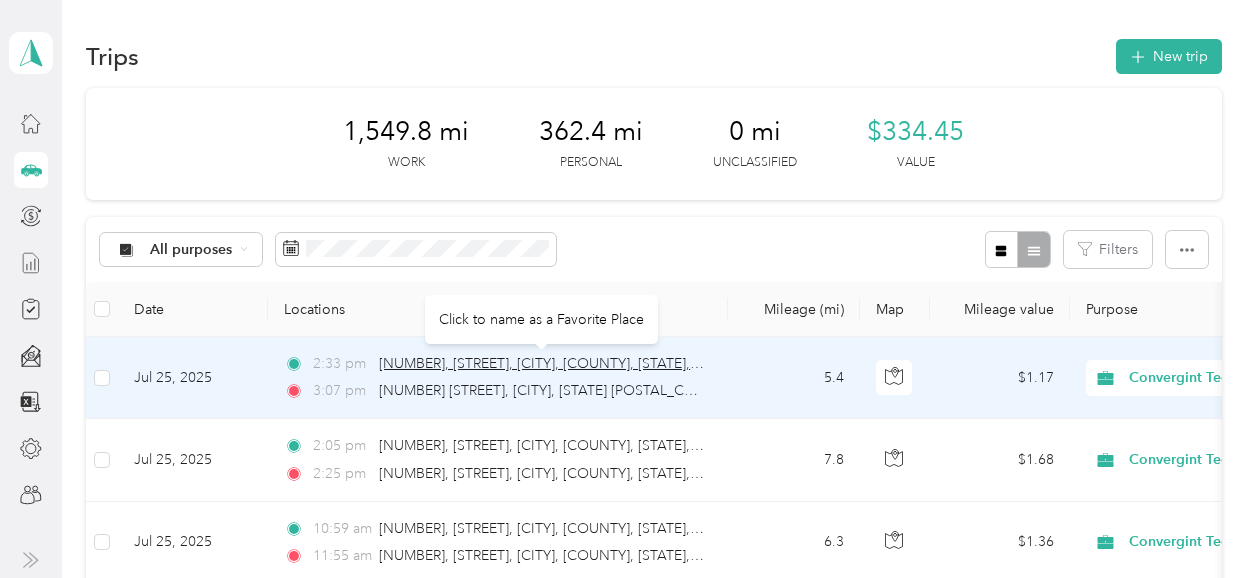 scroll, scrollTop: 0, scrollLeft: 26, axis: horizontal 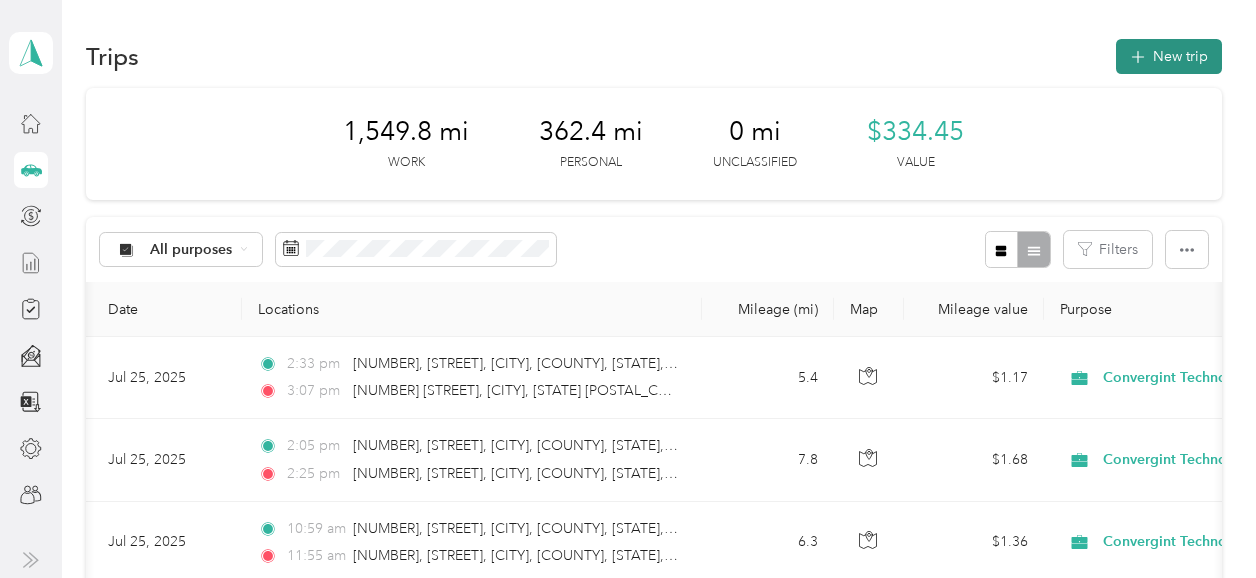 click on "New trip" at bounding box center [1169, 56] 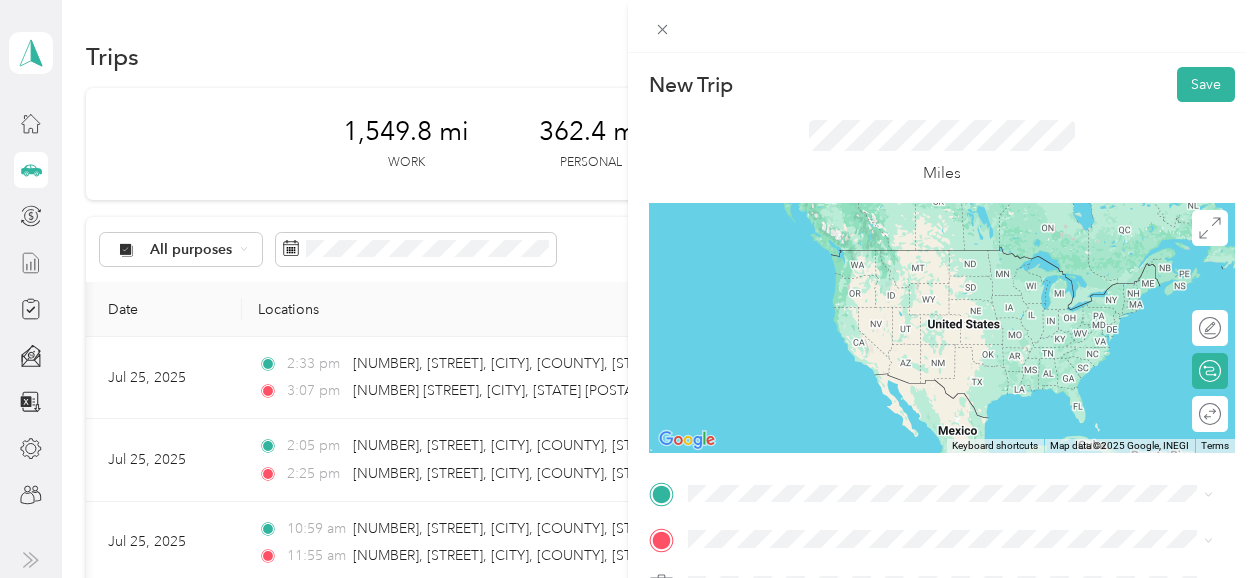 click on "[NUMBER] [STREET]
[CITY], [STATE] [POSTAL_CODE], [COUNTRY]" at bounding box center (870, 324) 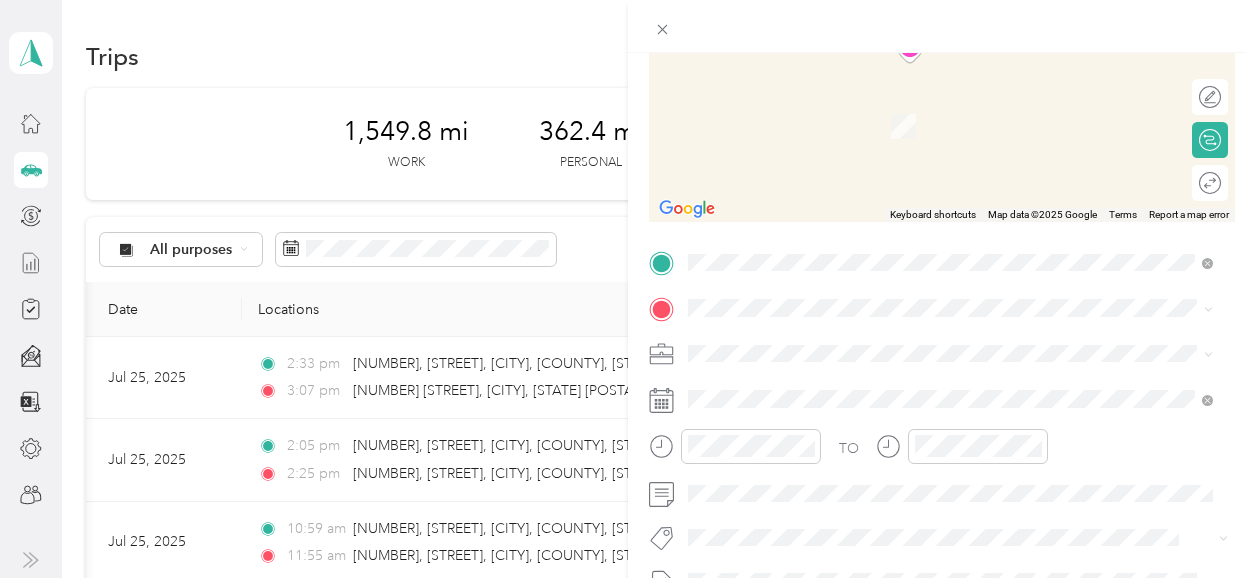 scroll, scrollTop: 235, scrollLeft: 0, axis: vertical 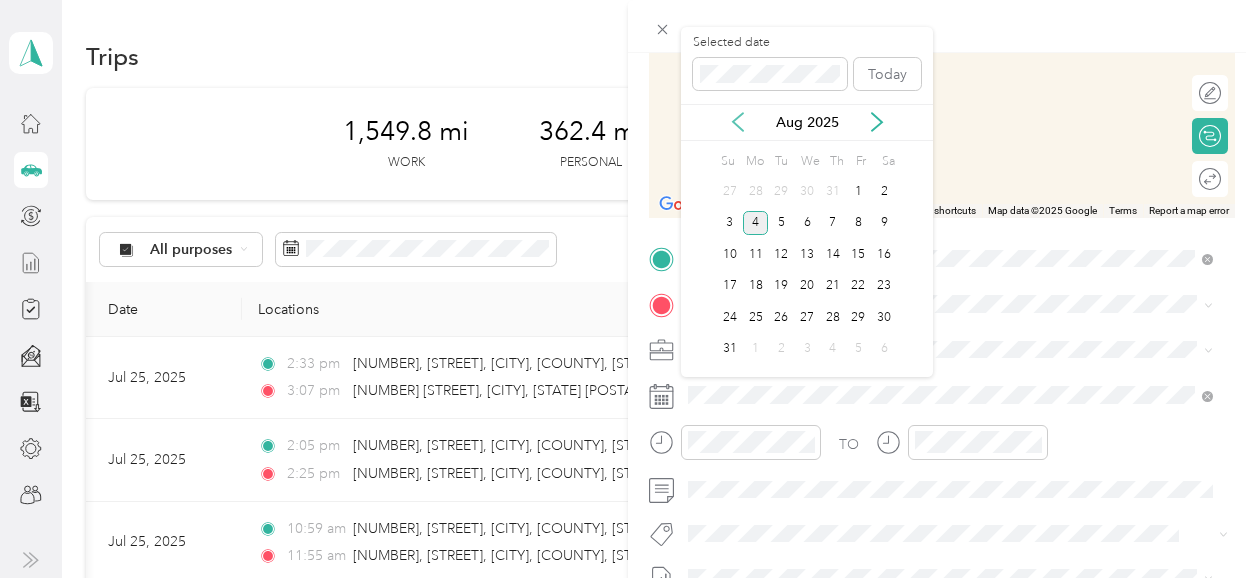 click 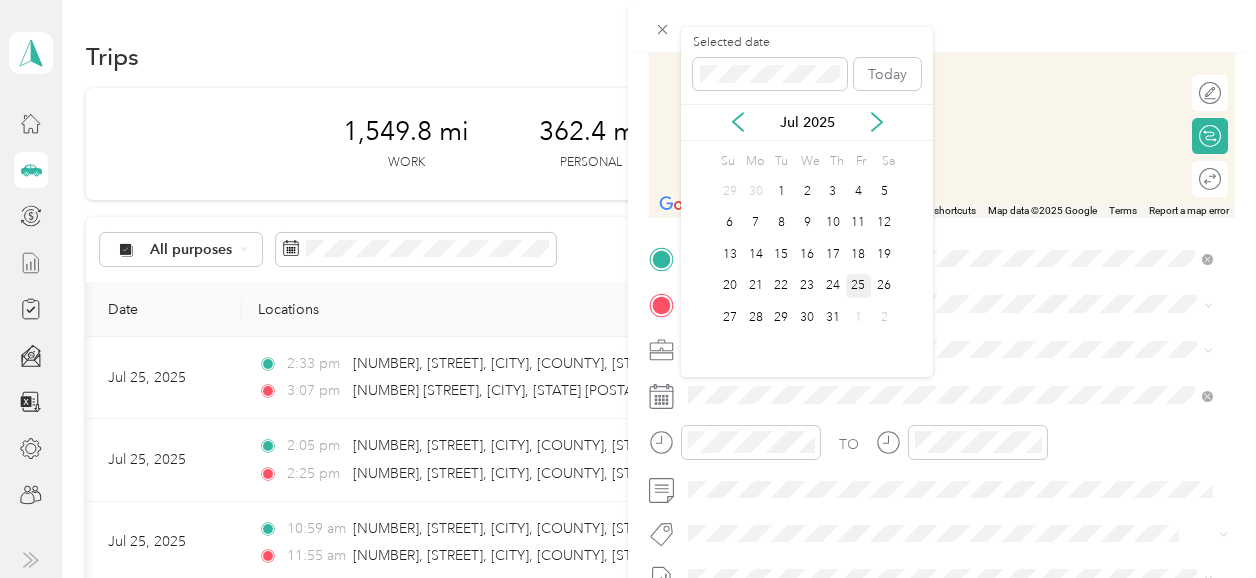 click on "25" at bounding box center (859, 286) 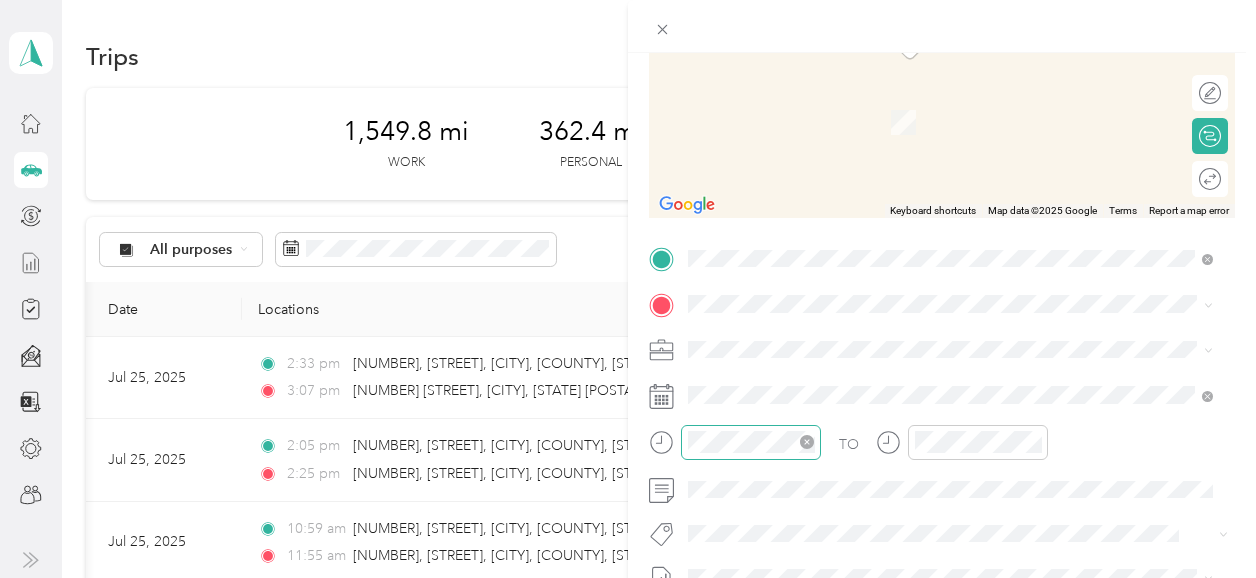 click 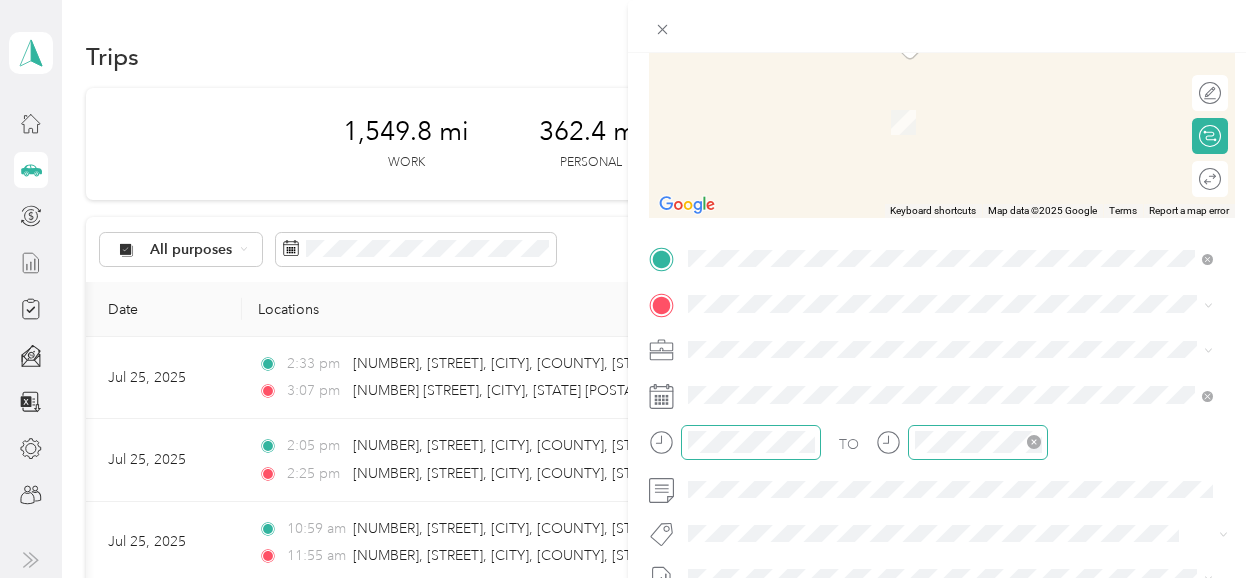 click 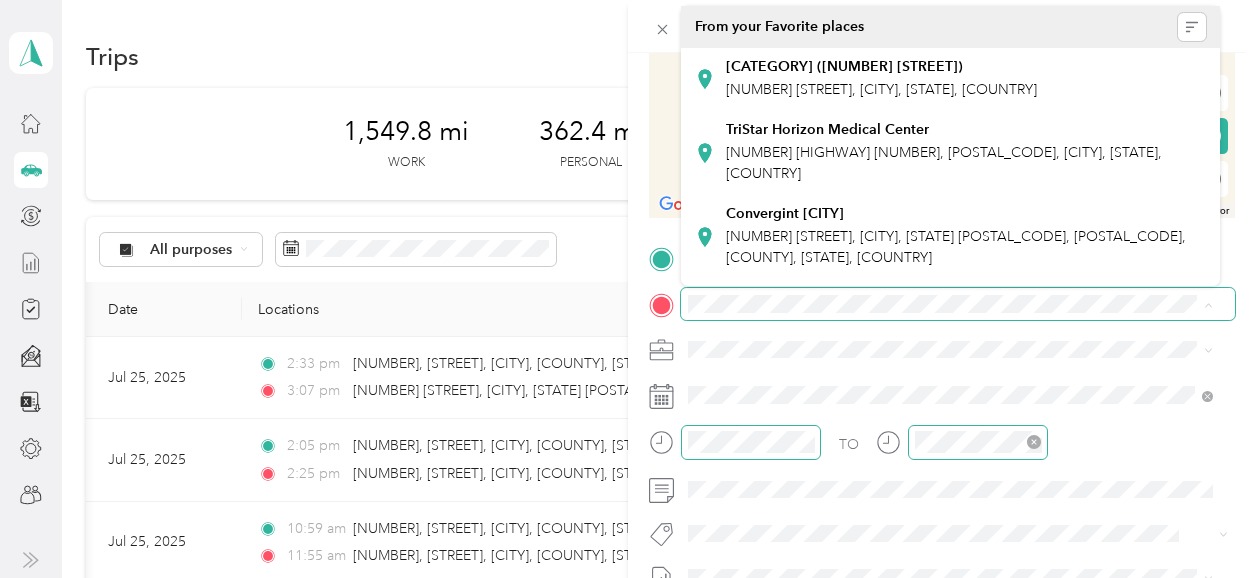 click 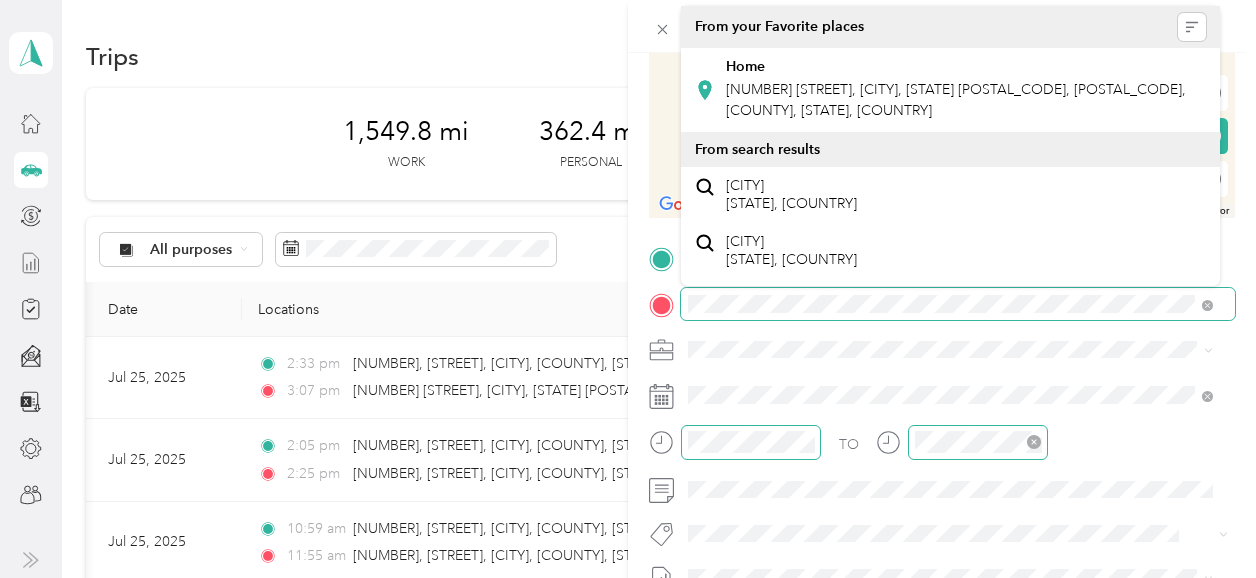 click 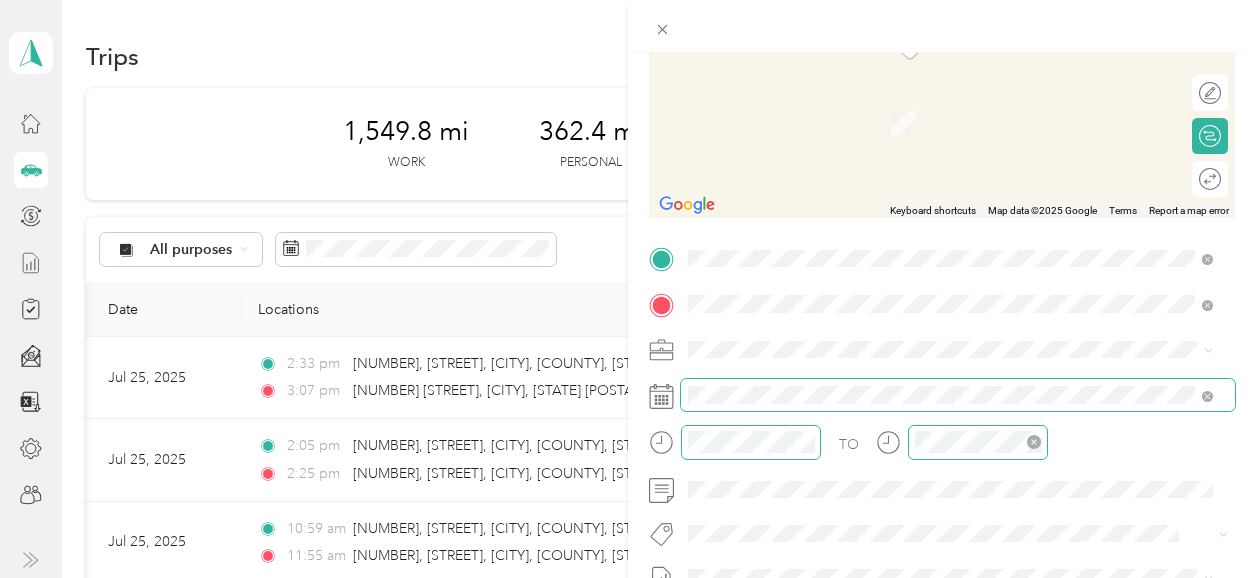 click at bounding box center (958, 395) 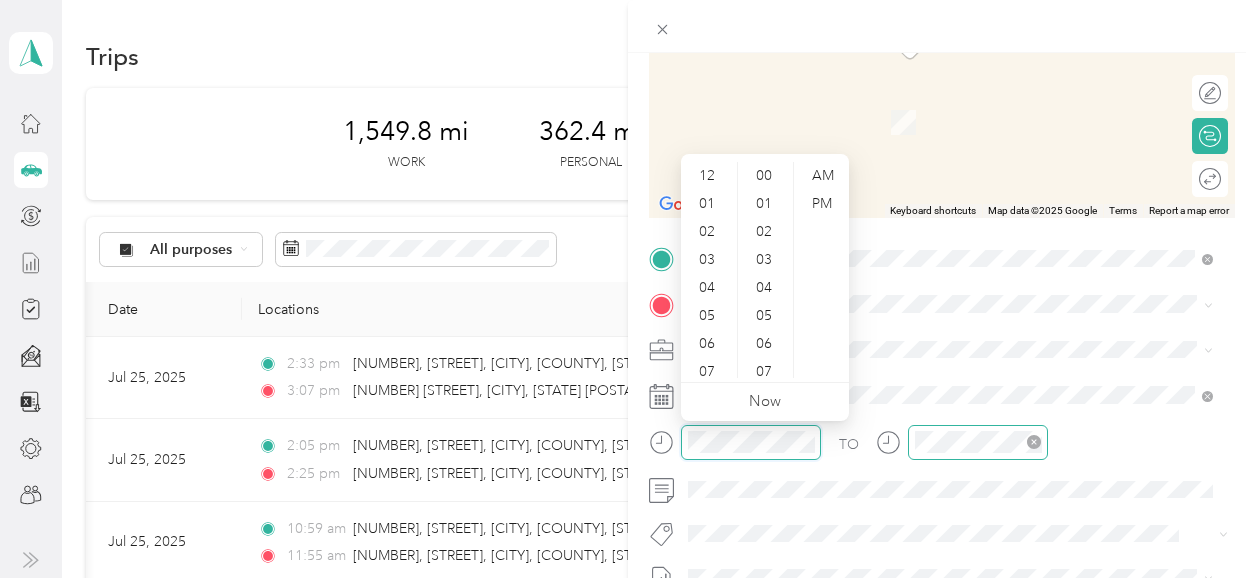 scroll, scrollTop: 1064, scrollLeft: 0, axis: vertical 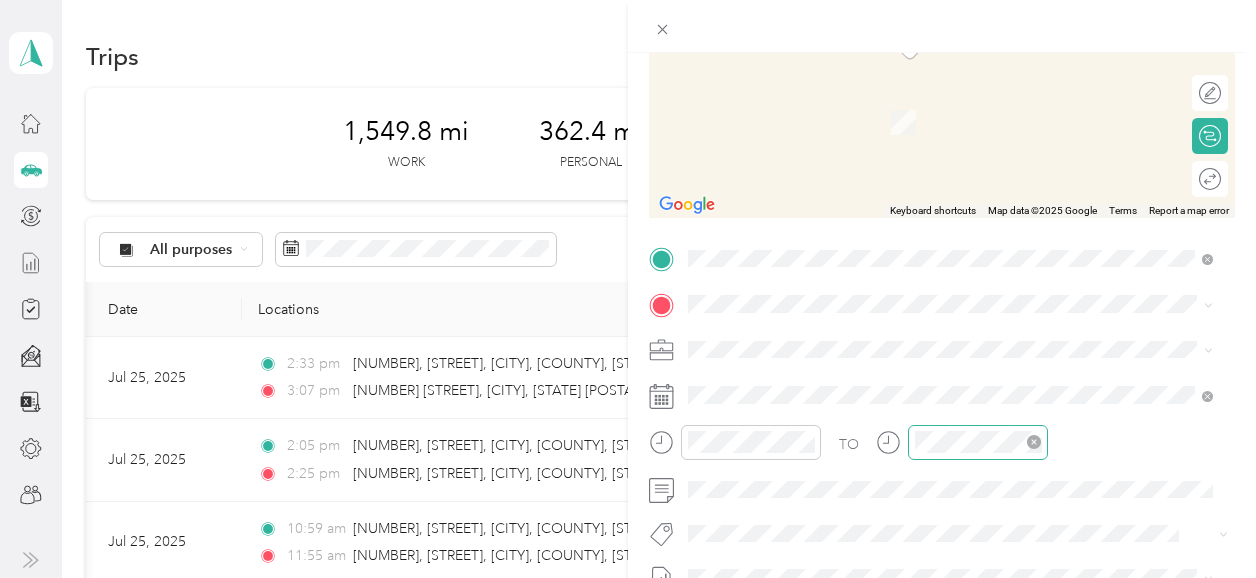 click on "Convergint Technologies" at bounding box center [938, 384] 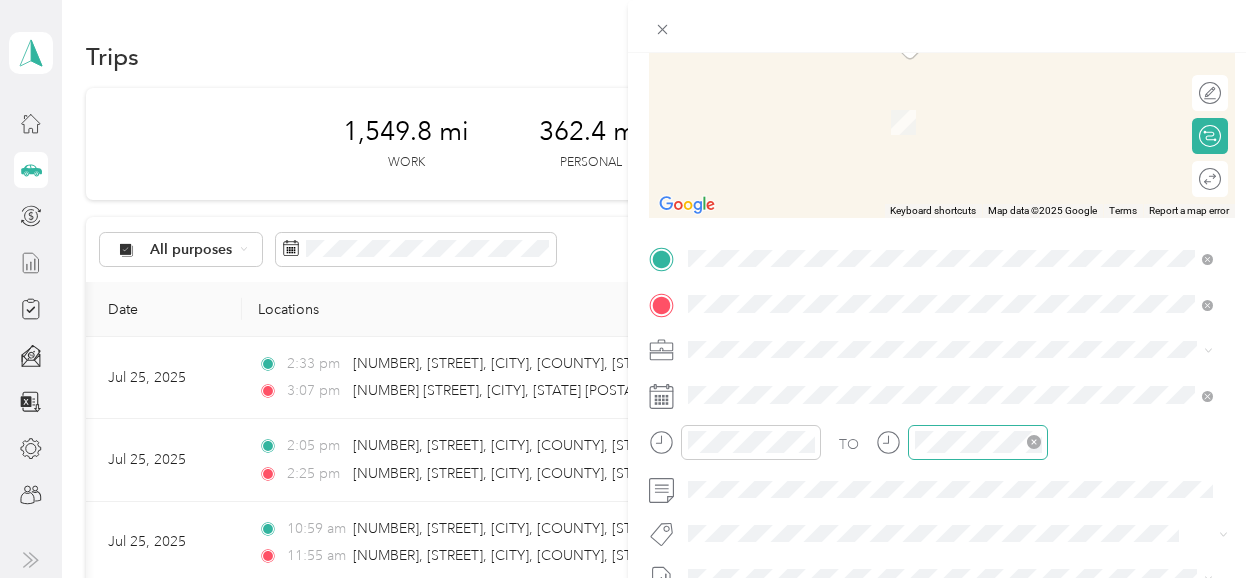 click on "[CATEGORY] [NUMBER] [STREET], [CITY], [STATE] [POSTAL_CODE], [COUNTRY], [POSTAL_CODE], [COUNTY], [STATE], [COUNTRY]" at bounding box center (966, 89) 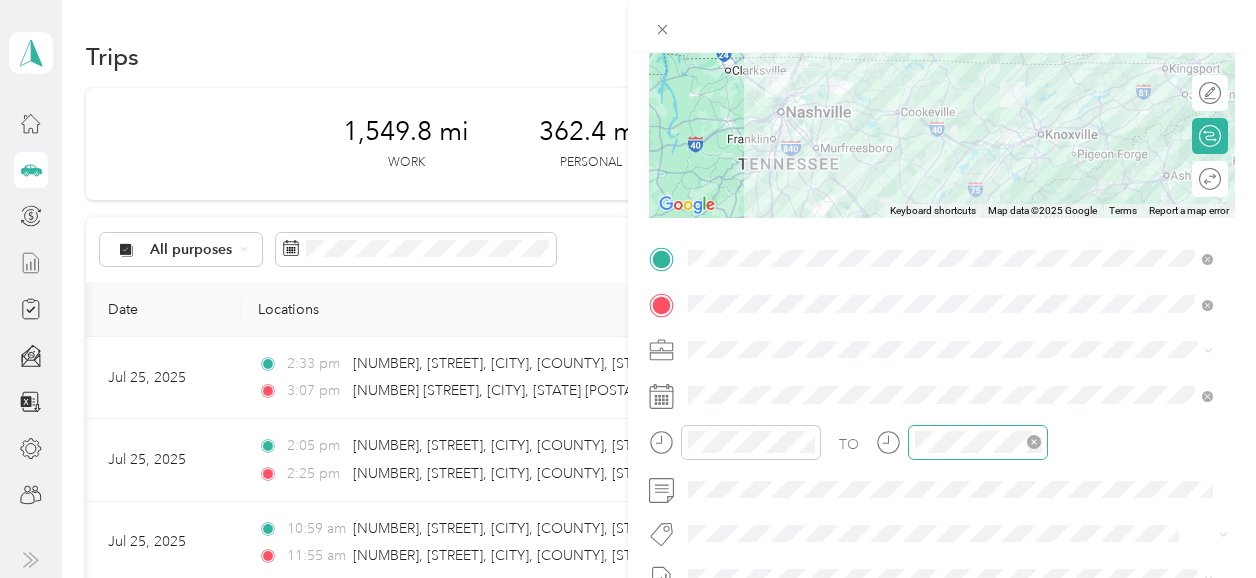 scroll, scrollTop: 0, scrollLeft: 0, axis: both 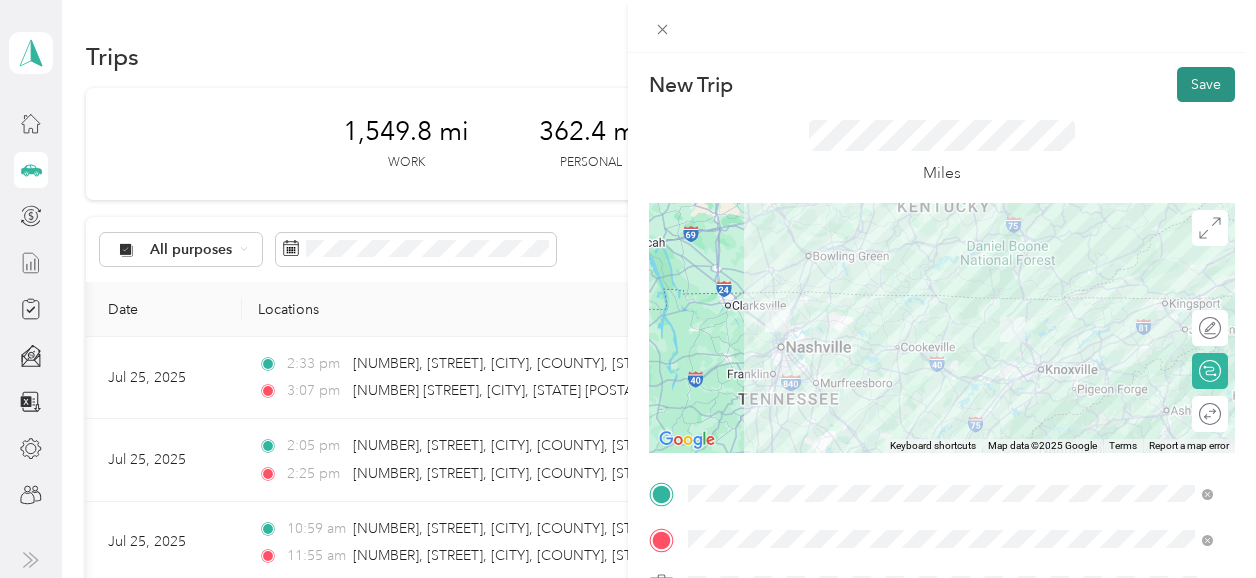 click on "Save" at bounding box center (1206, 84) 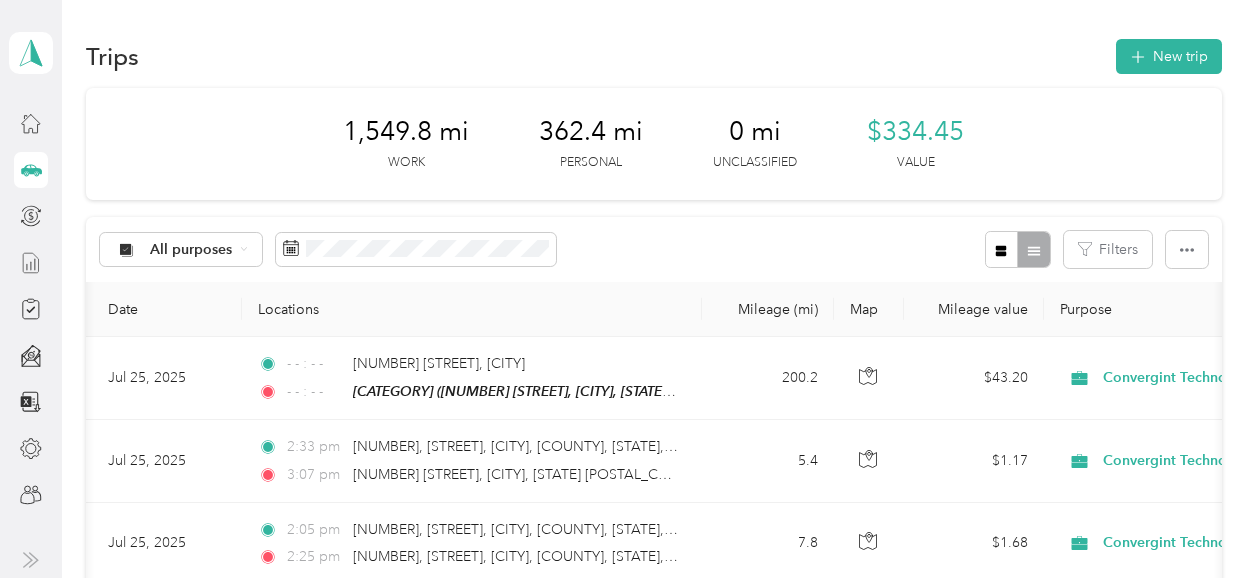 click 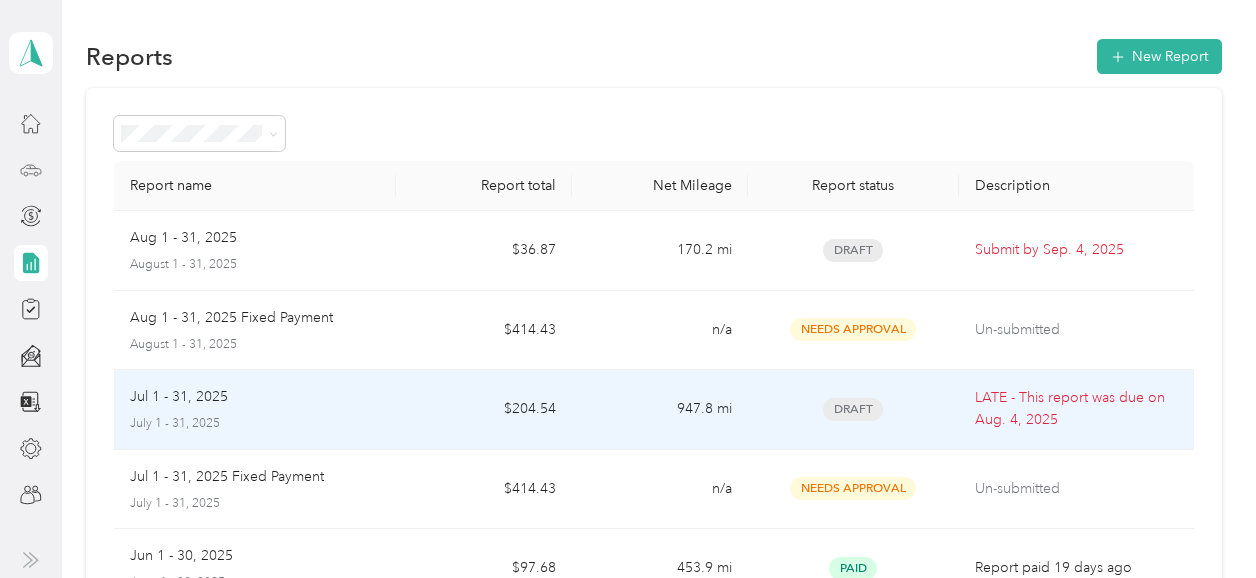 click on "947.8 mi" at bounding box center (660, 410) 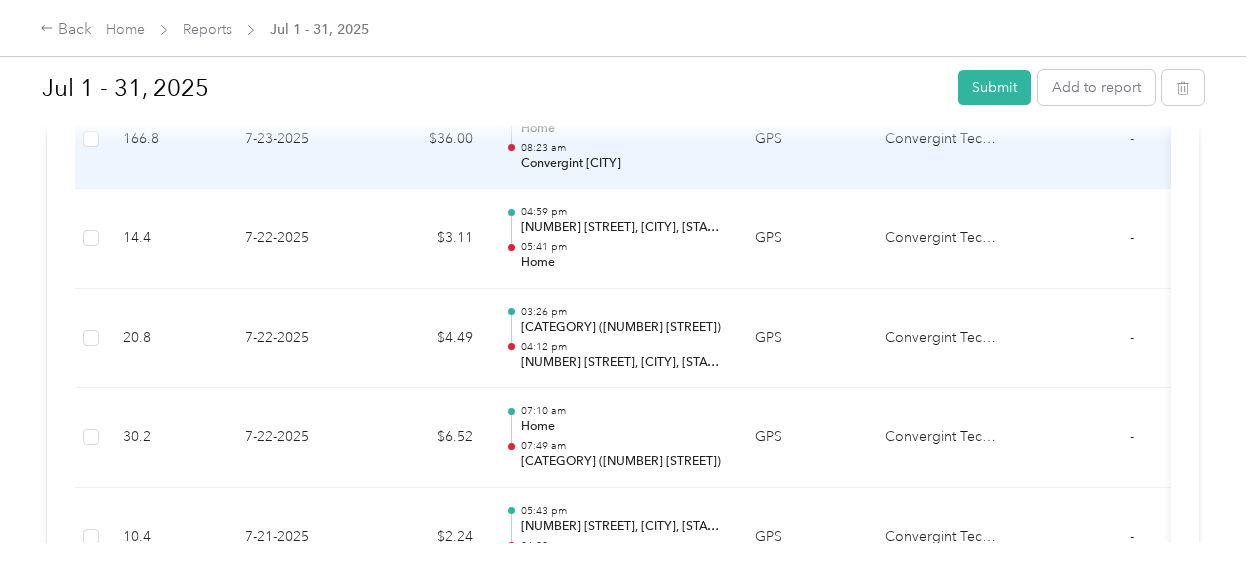 scroll, scrollTop: 1994, scrollLeft: 0, axis: vertical 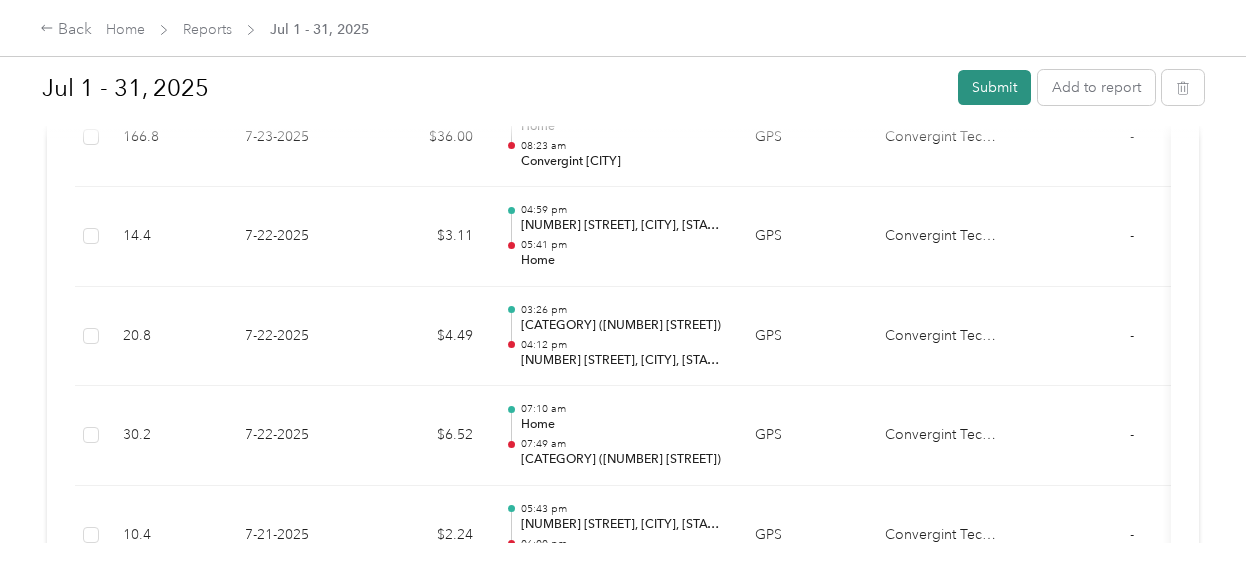 click on "Submit" at bounding box center (994, 87) 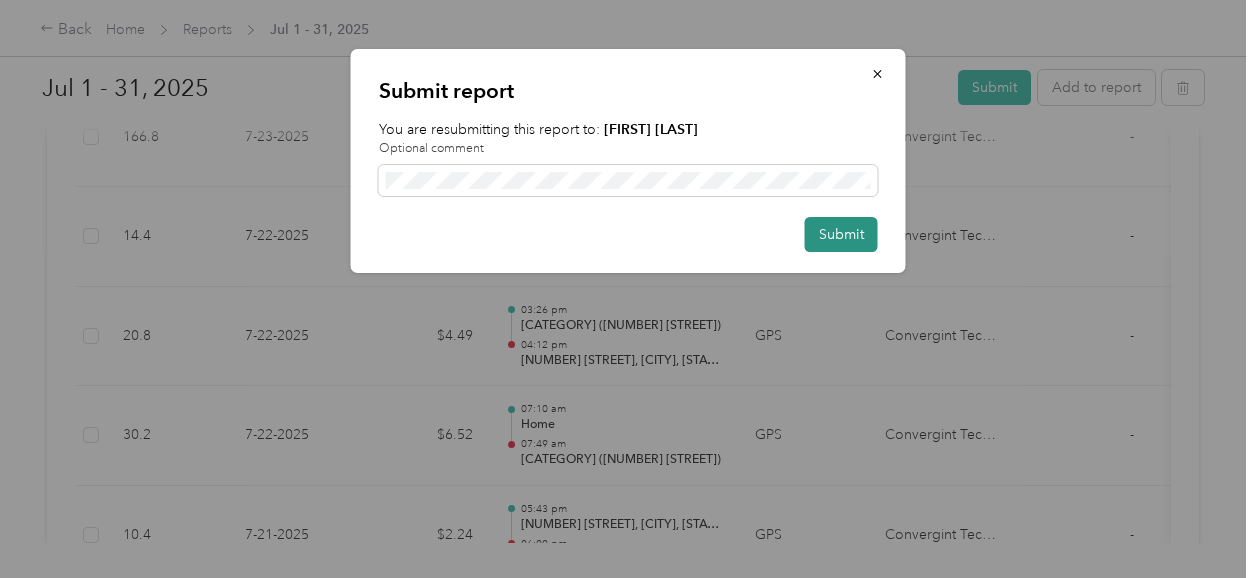 click on "Submit" at bounding box center [841, 234] 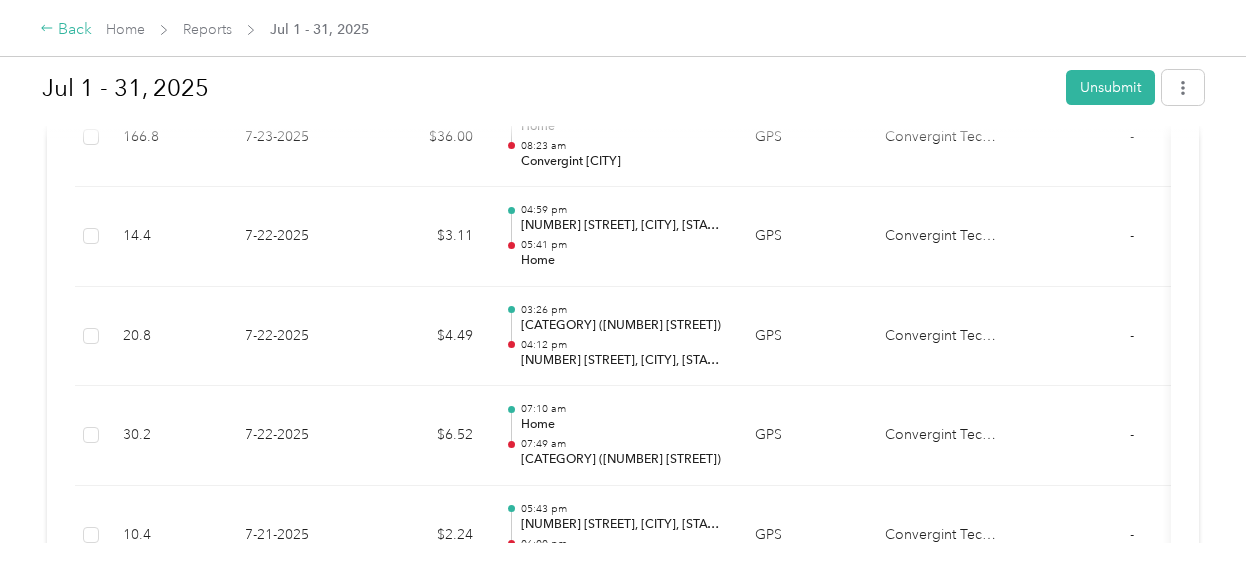 click on "Back" at bounding box center [66, 30] 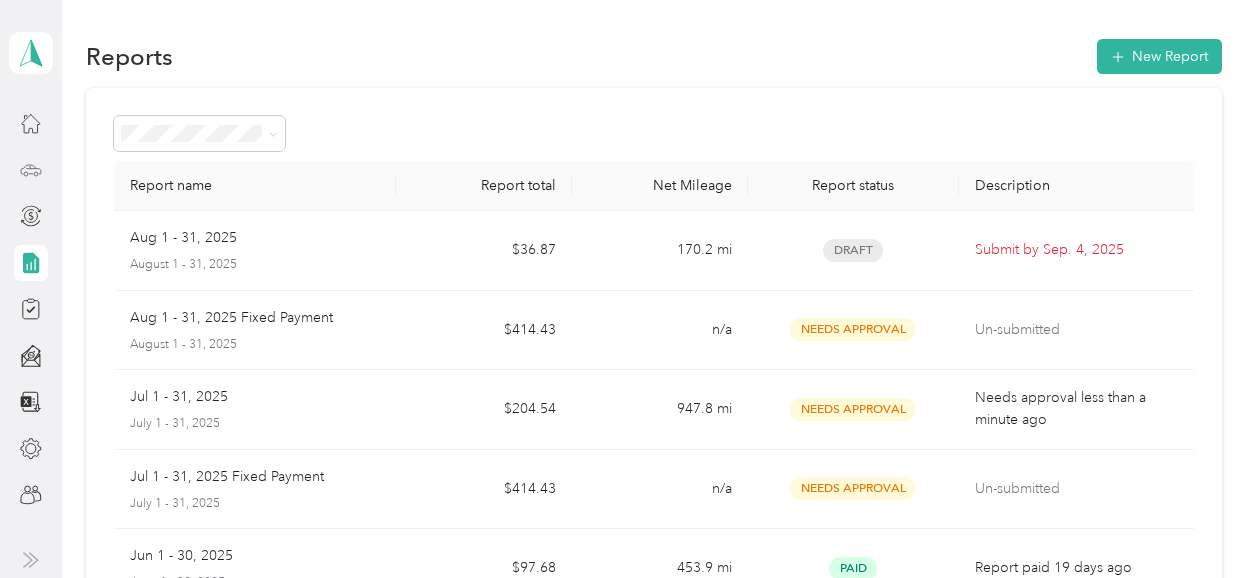 click 